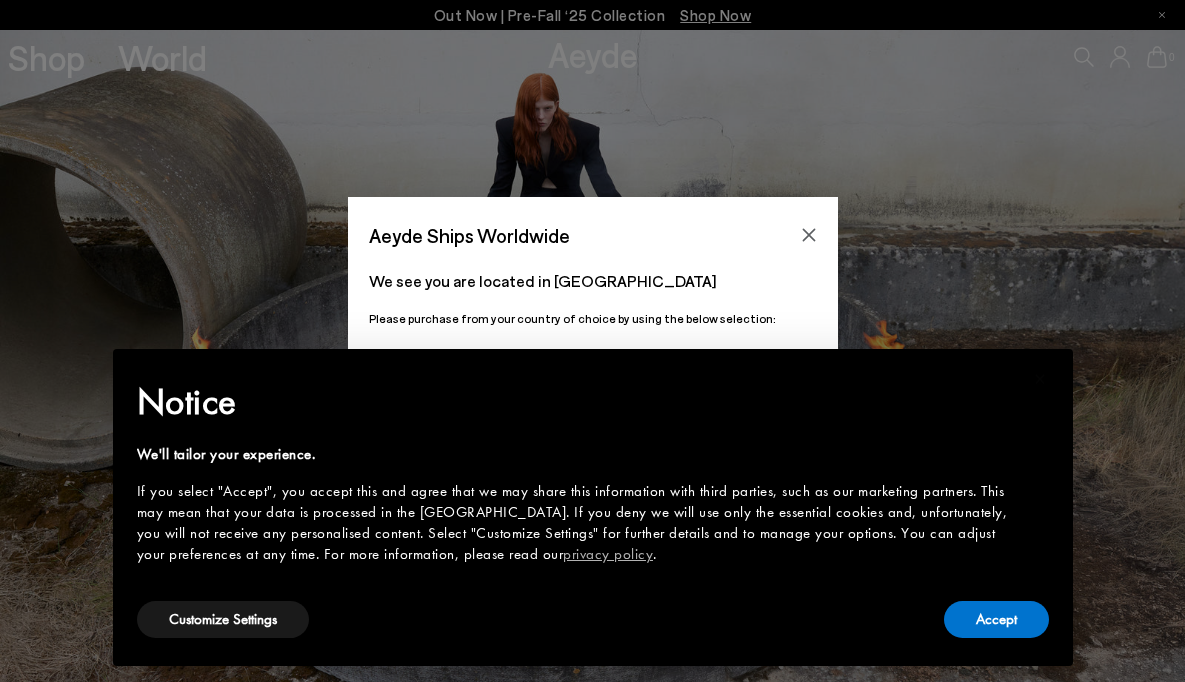 scroll, scrollTop: 0, scrollLeft: 0, axis: both 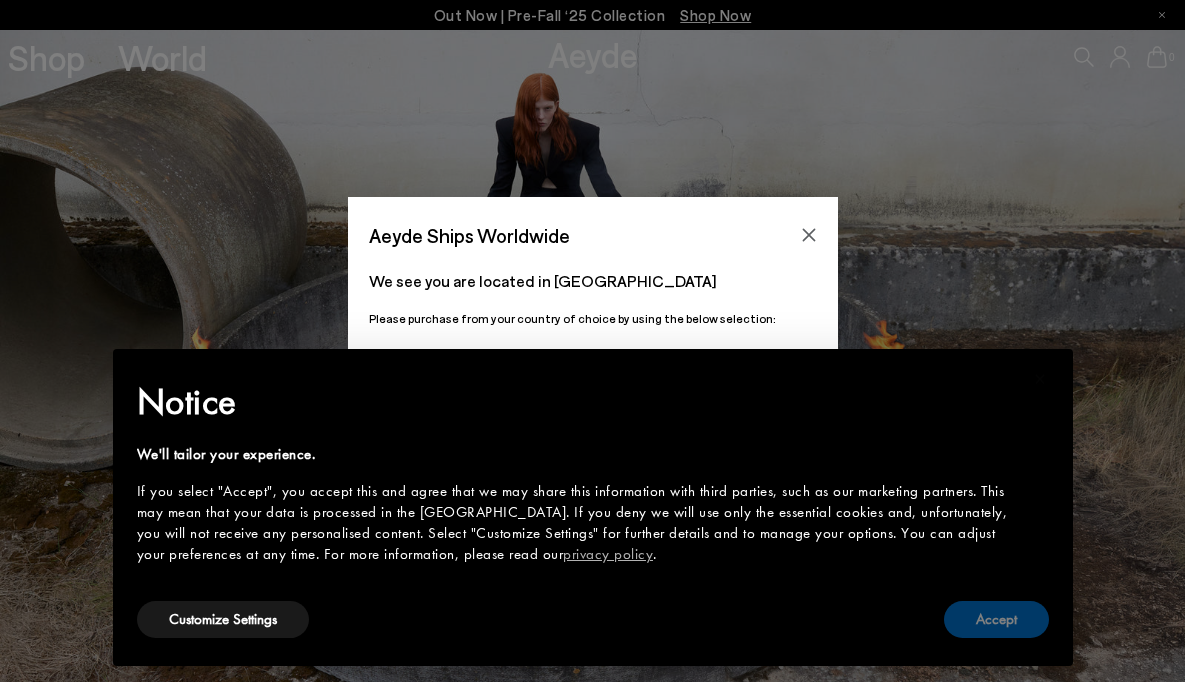 click on "Accept" at bounding box center [996, 619] 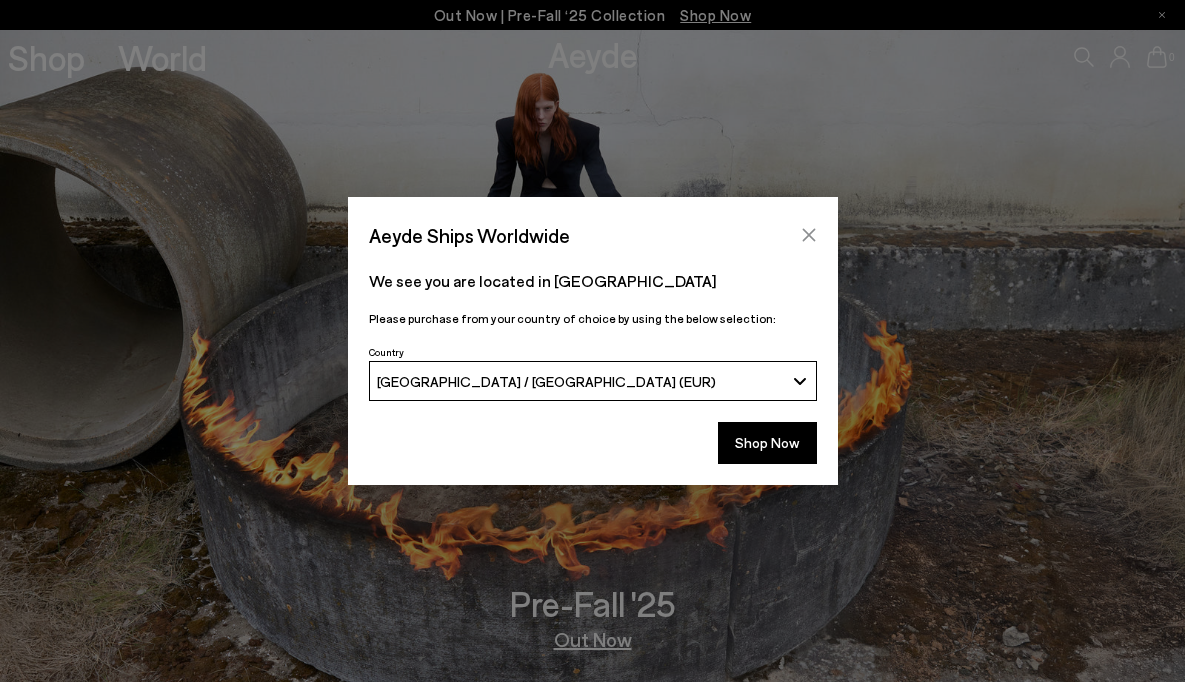click 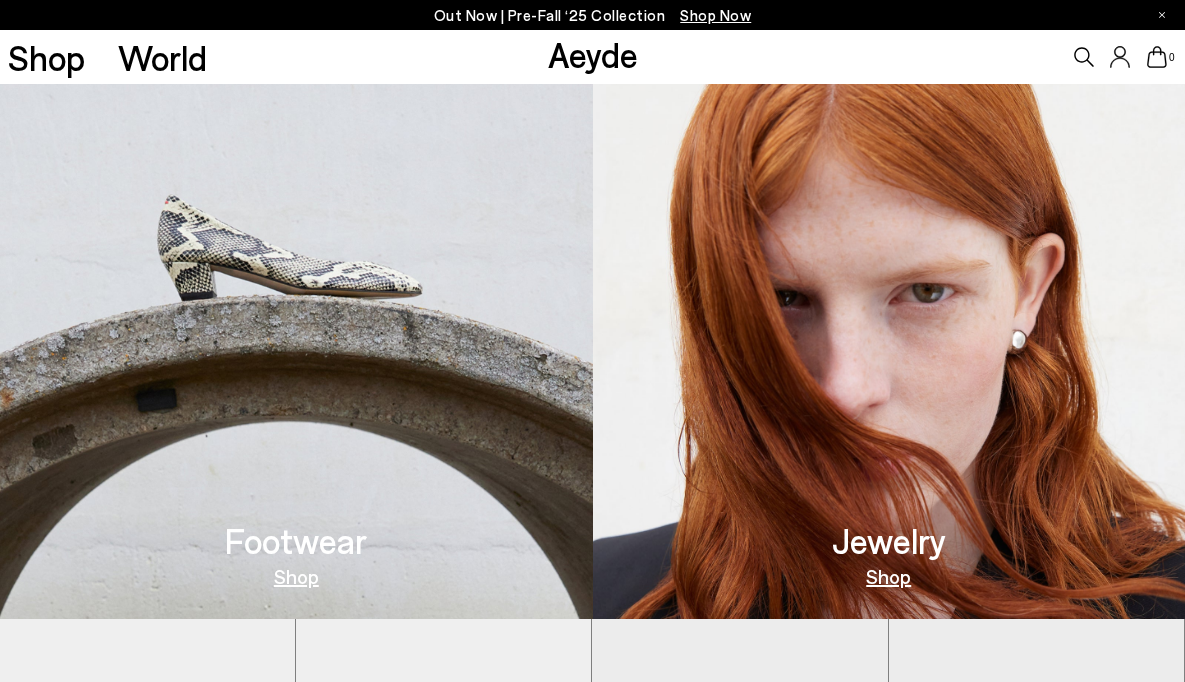 scroll, scrollTop: 656, scrollLeft: 0, axis: vertical 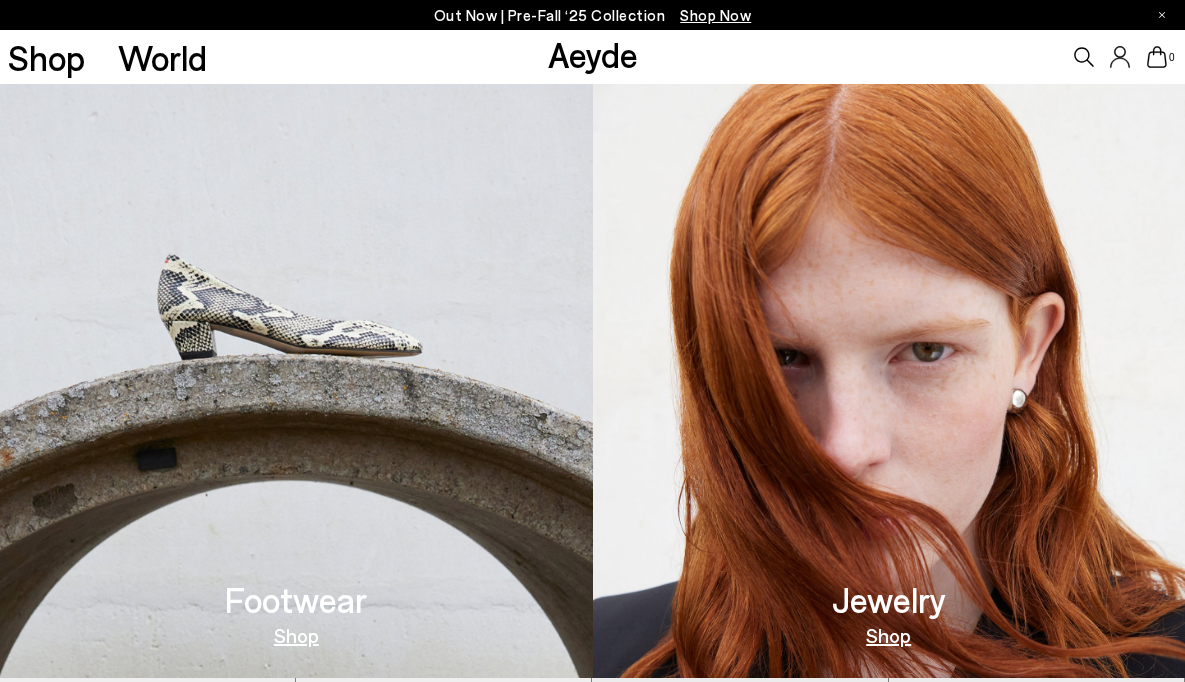 click at bounding box center [296, 352] 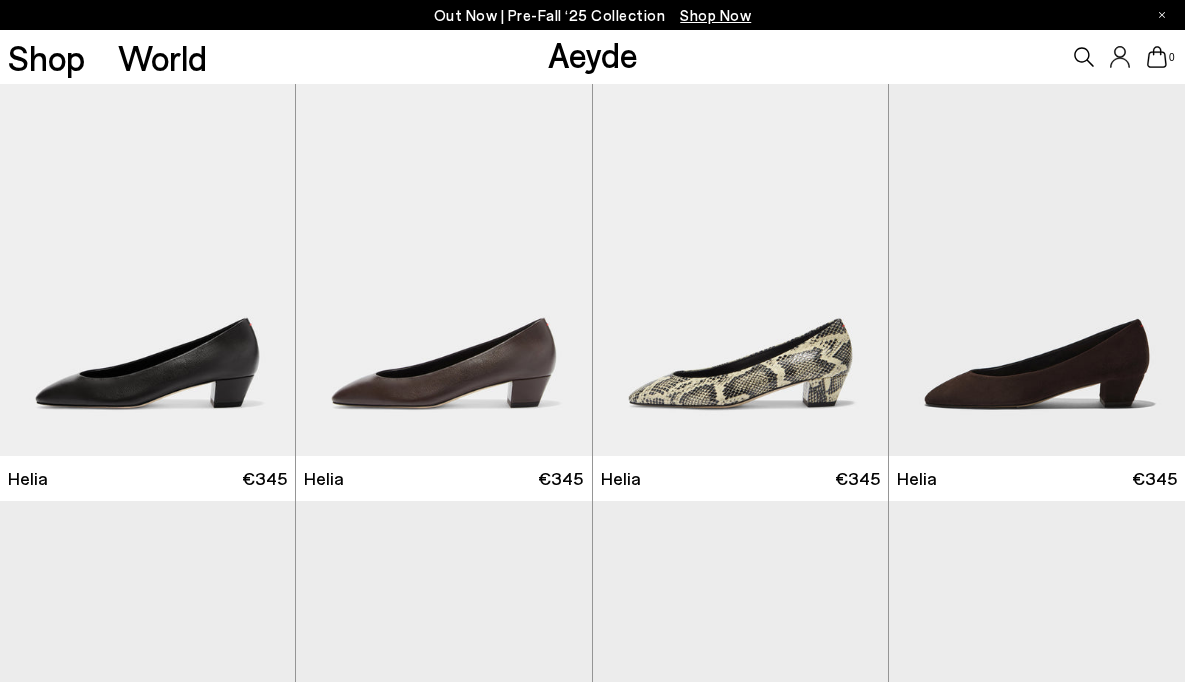 scroll, scrollTop: 0, scrollLeft: 0, axis: both 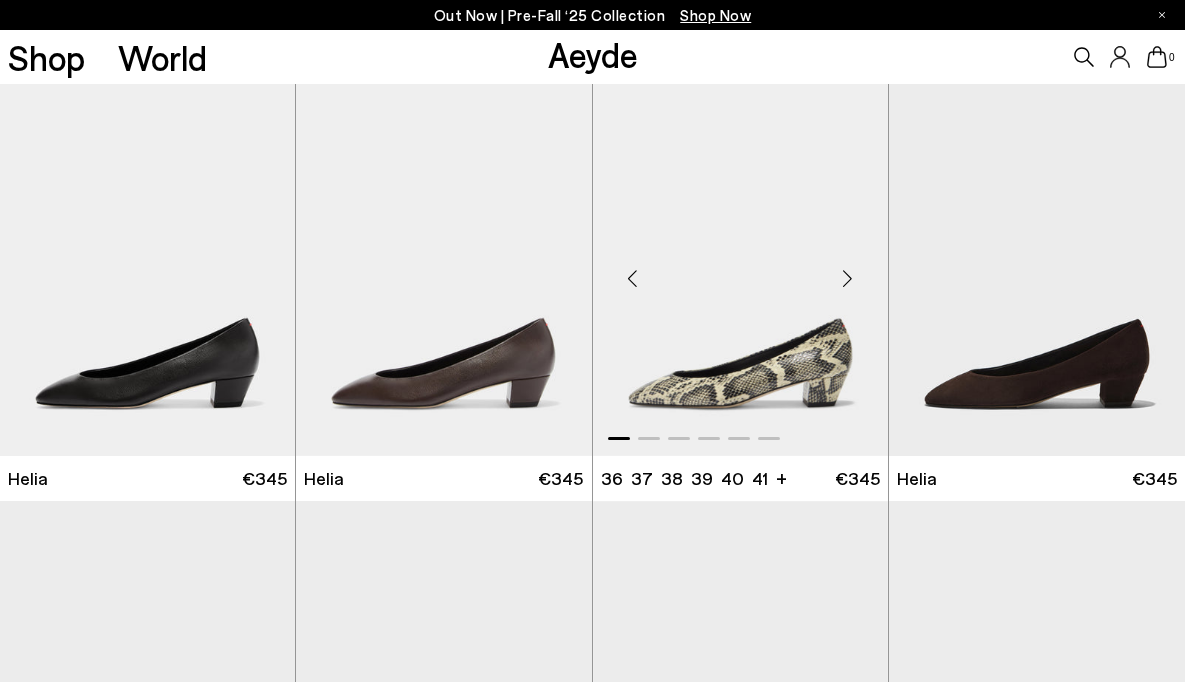 click at bounding box center (740, 269) 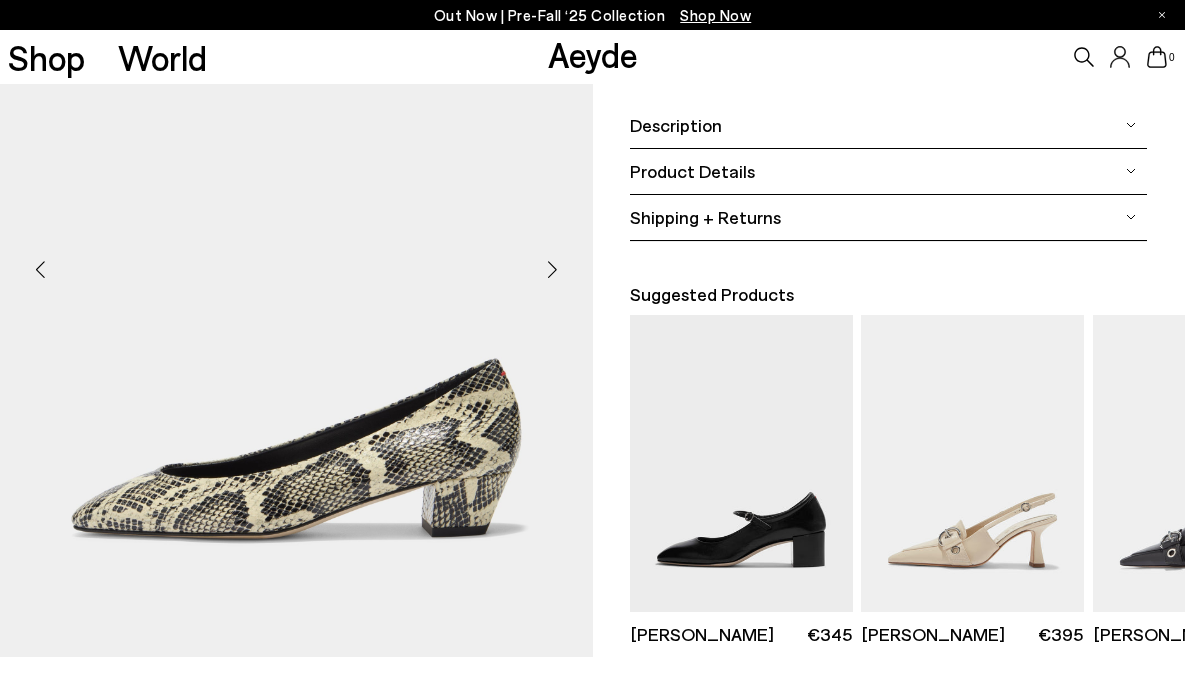 scroll, scrollTop: 362, scrollLeft: 0, axis: vertical 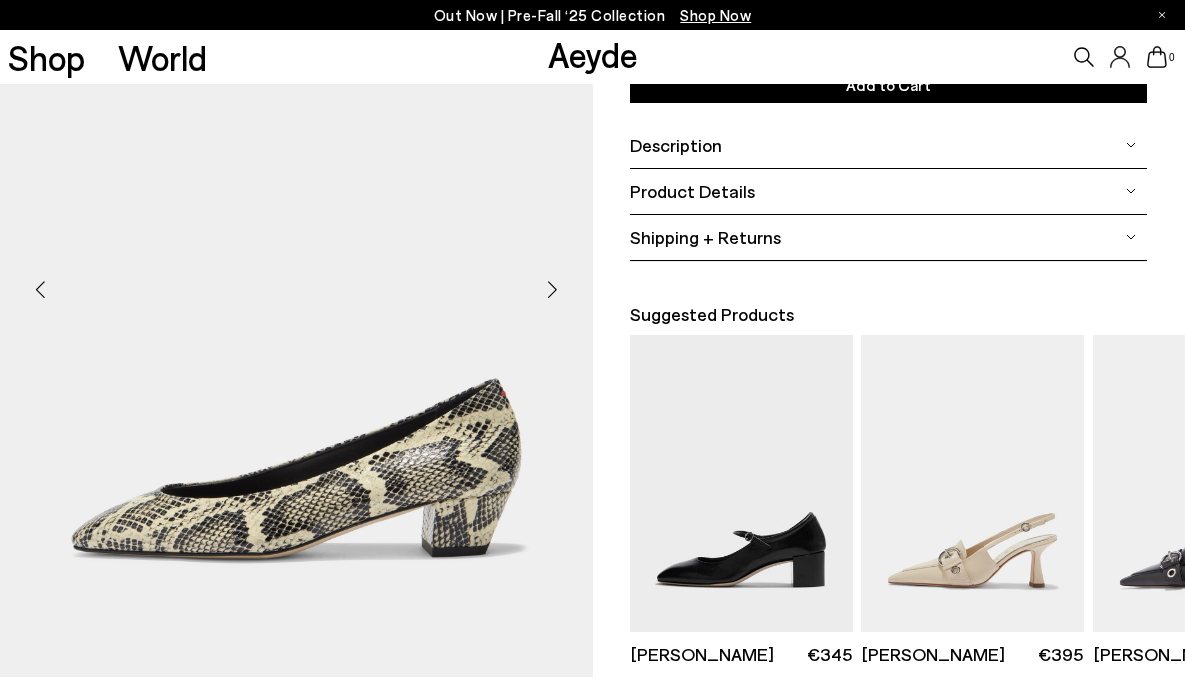 click at bounding box center (553, 289) 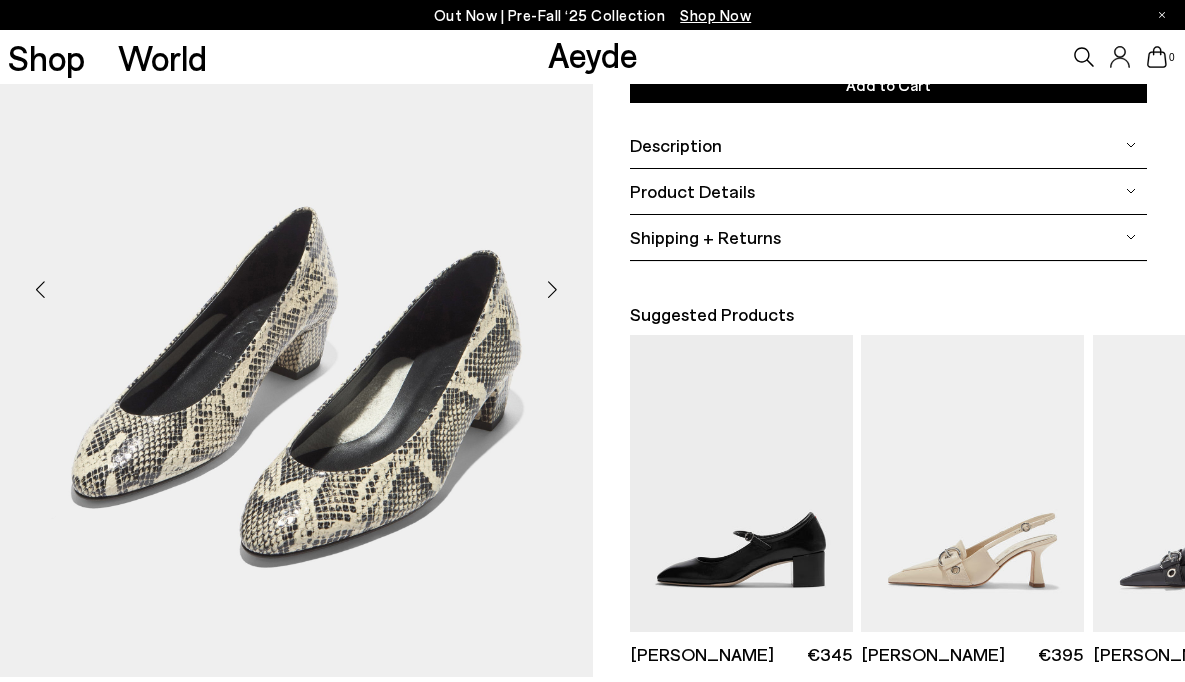 click at bounding box center (553, 289) 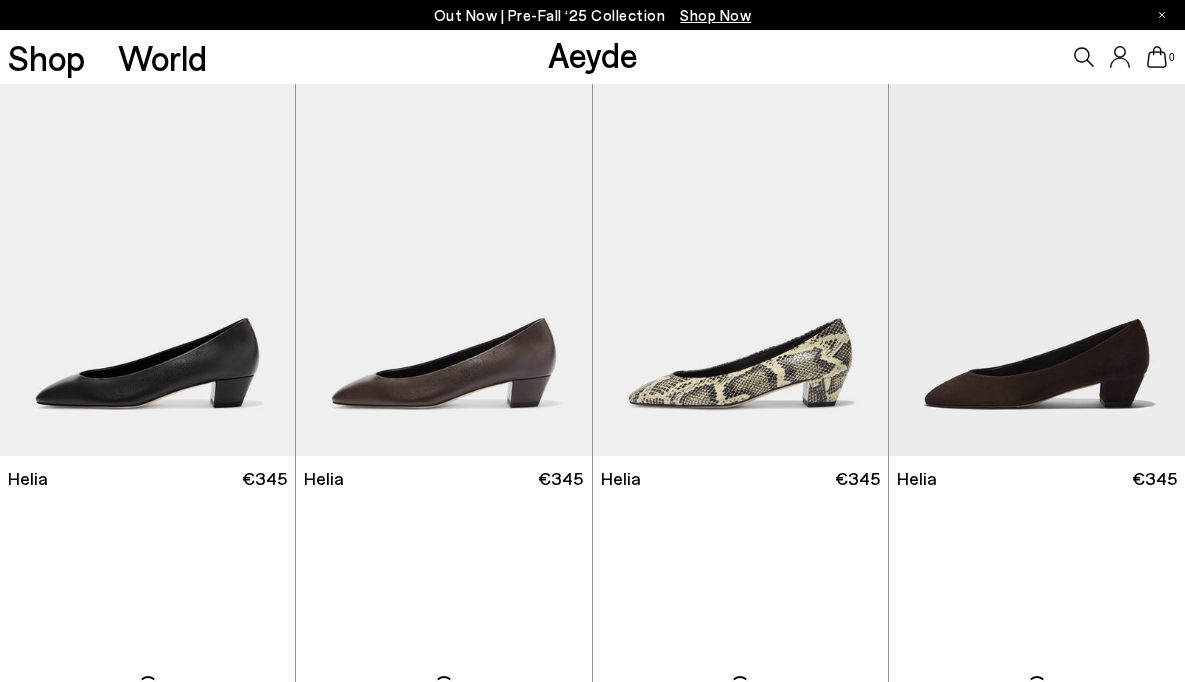 scroll, scrollTop: 0, scrollLeft: 0, axis: both 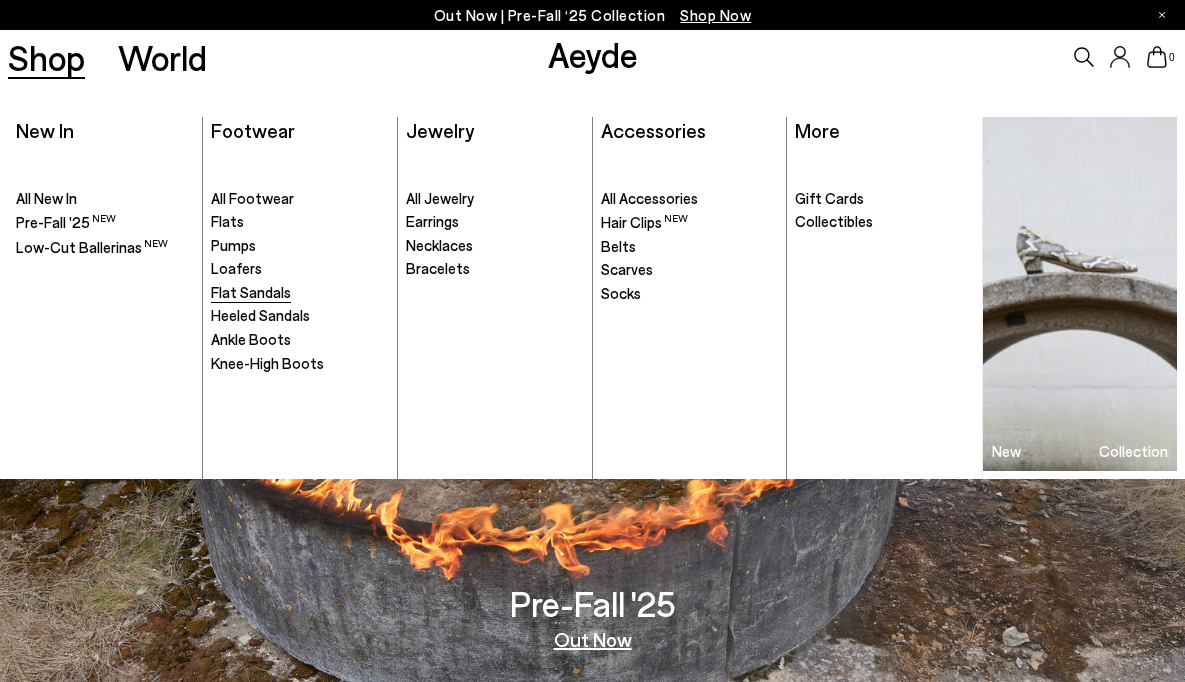 click on "Flat Sandals" at bounding box center (251, 292) 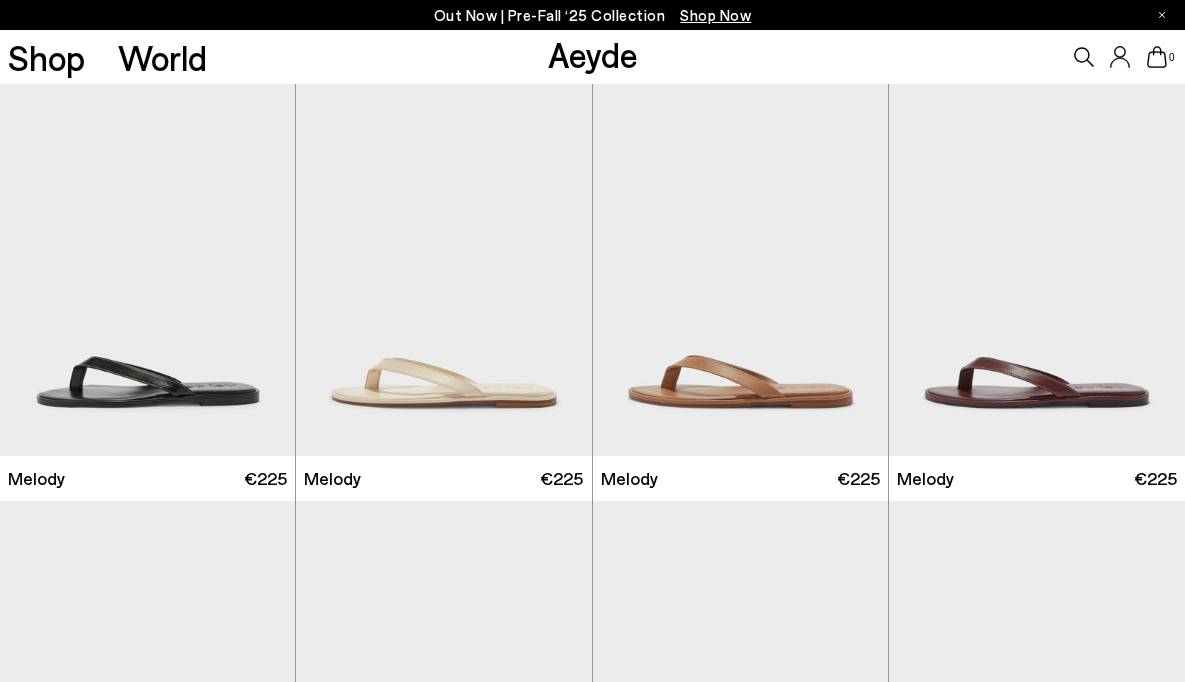 scroll, scrollTop: 0, scrollLeft: 0, axis: both 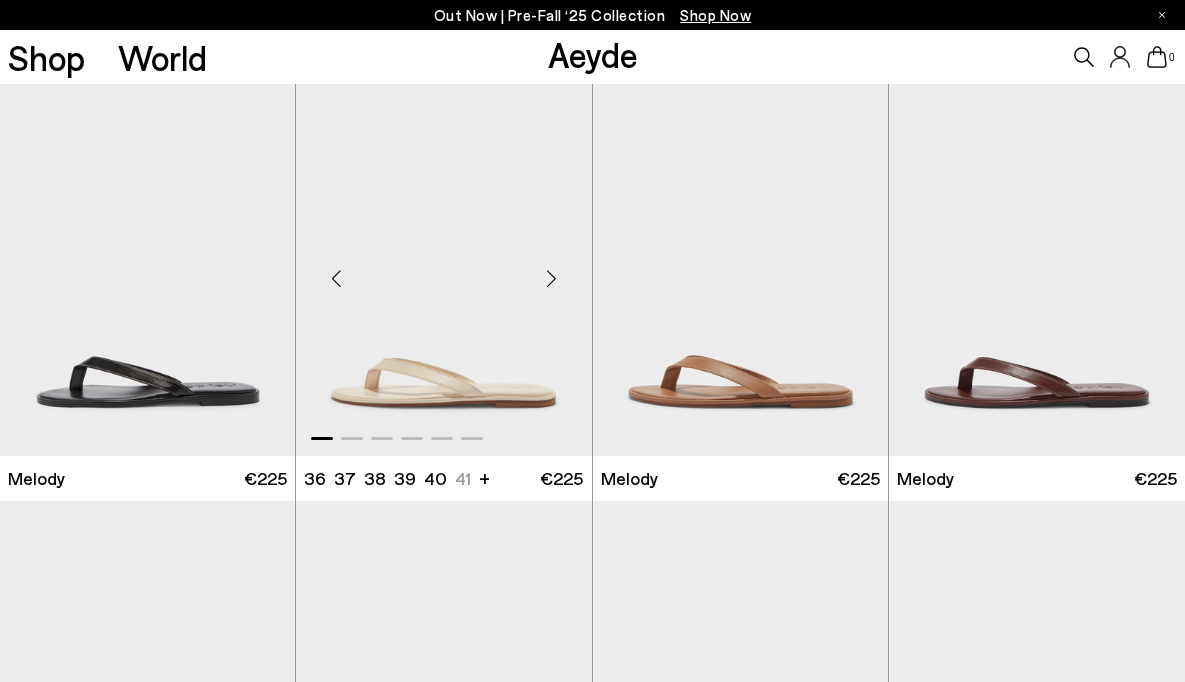 click at bounding box center (443, 269) 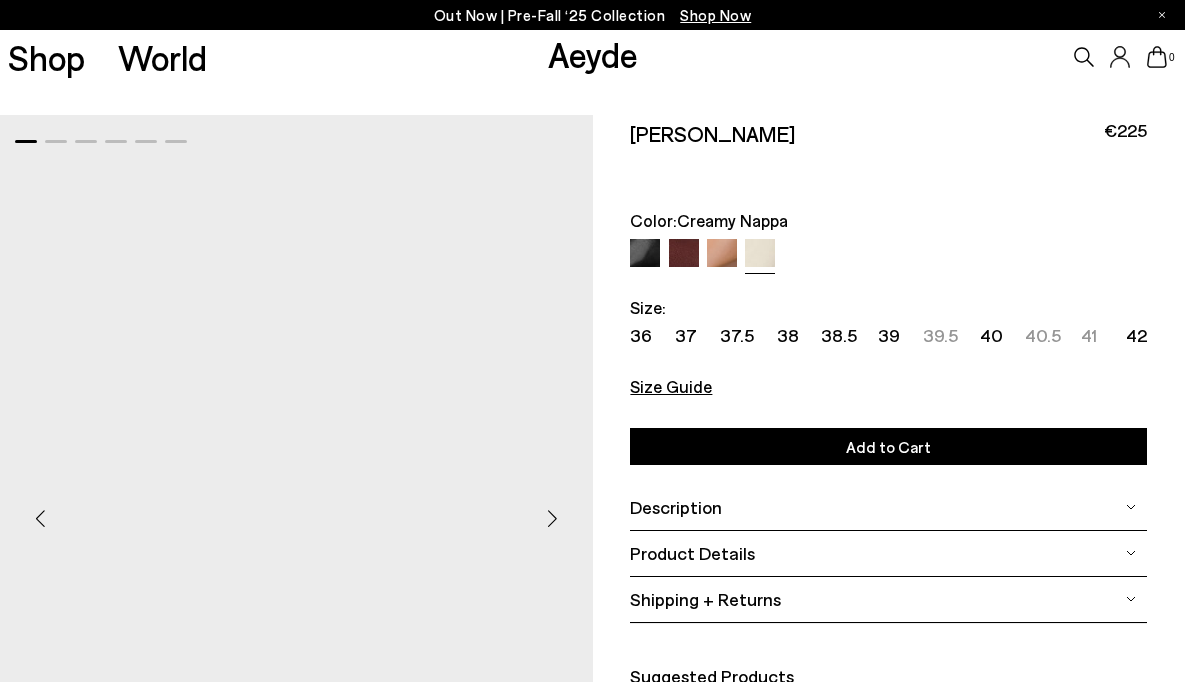 scroll, scrollTop: 0, scrollLeft: 0, axis: both 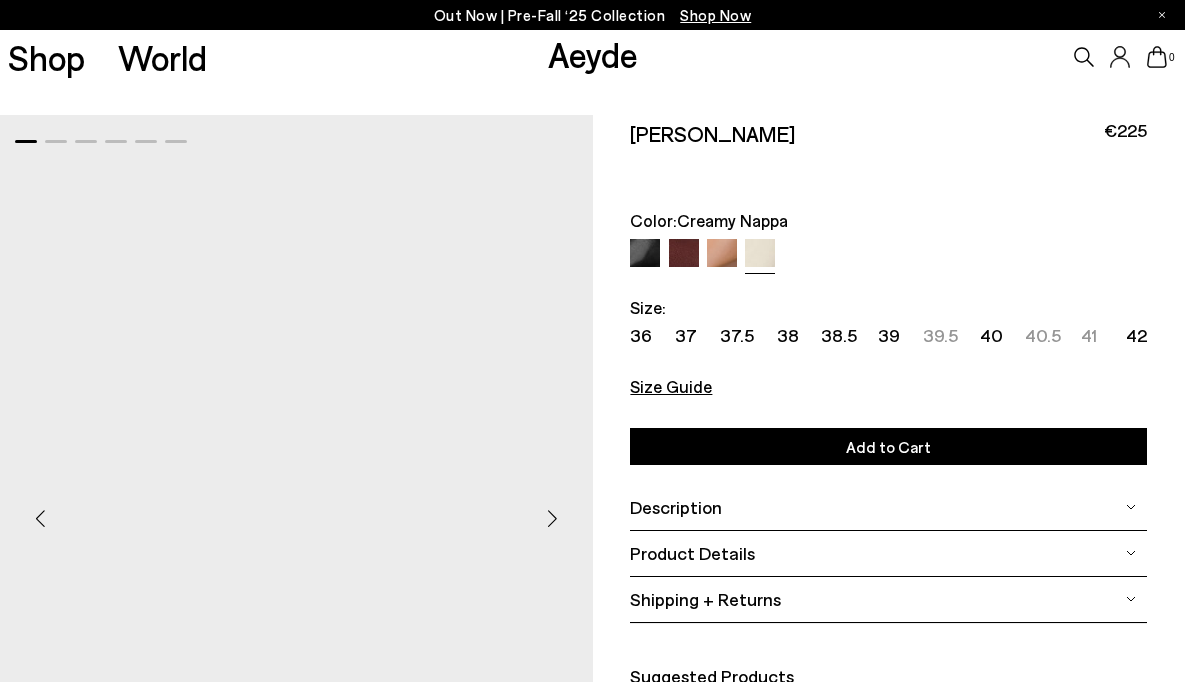 click on "Size Guide" at bounding box center [671, 386] 